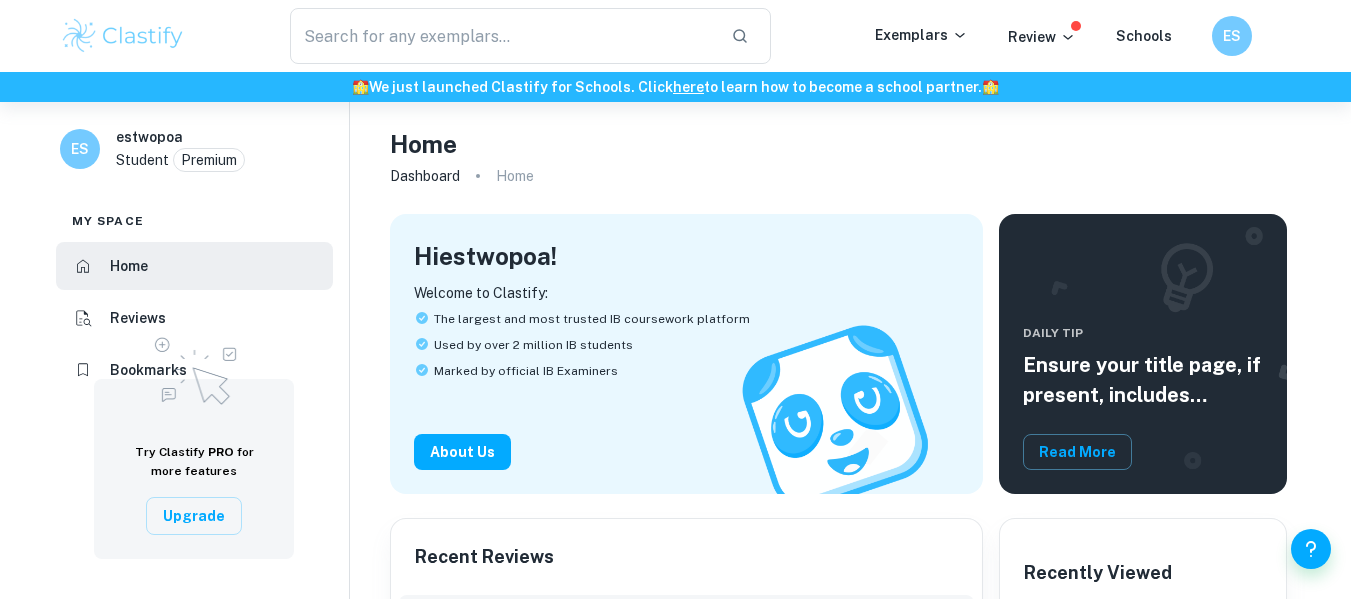 scroll, scrollTop: 0, scrollLeft: 0, axis: both 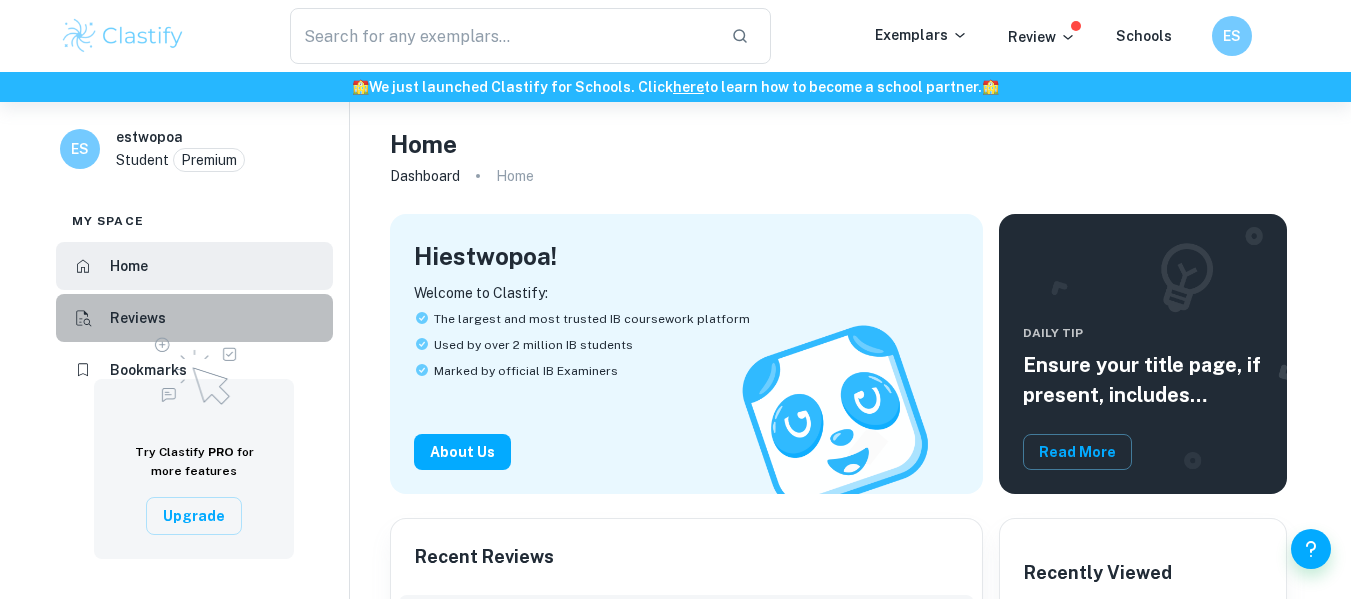 click on "Reviews" at bounding box center [194, 318] 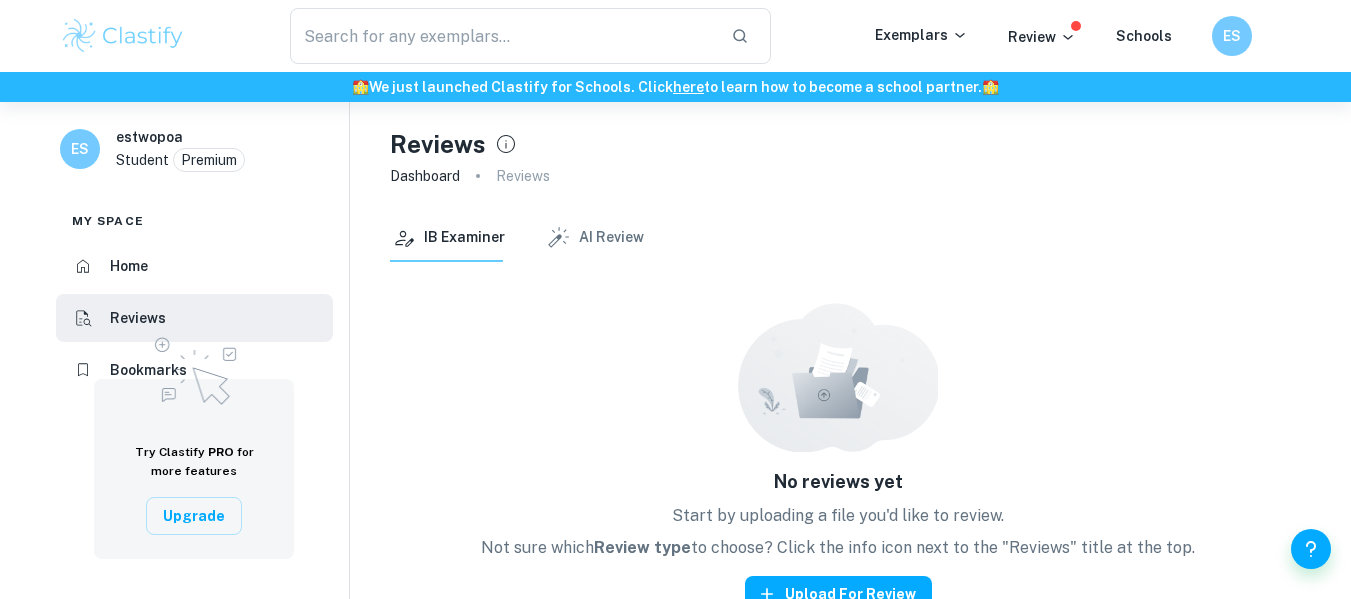 click at bounding box center (194, 368) 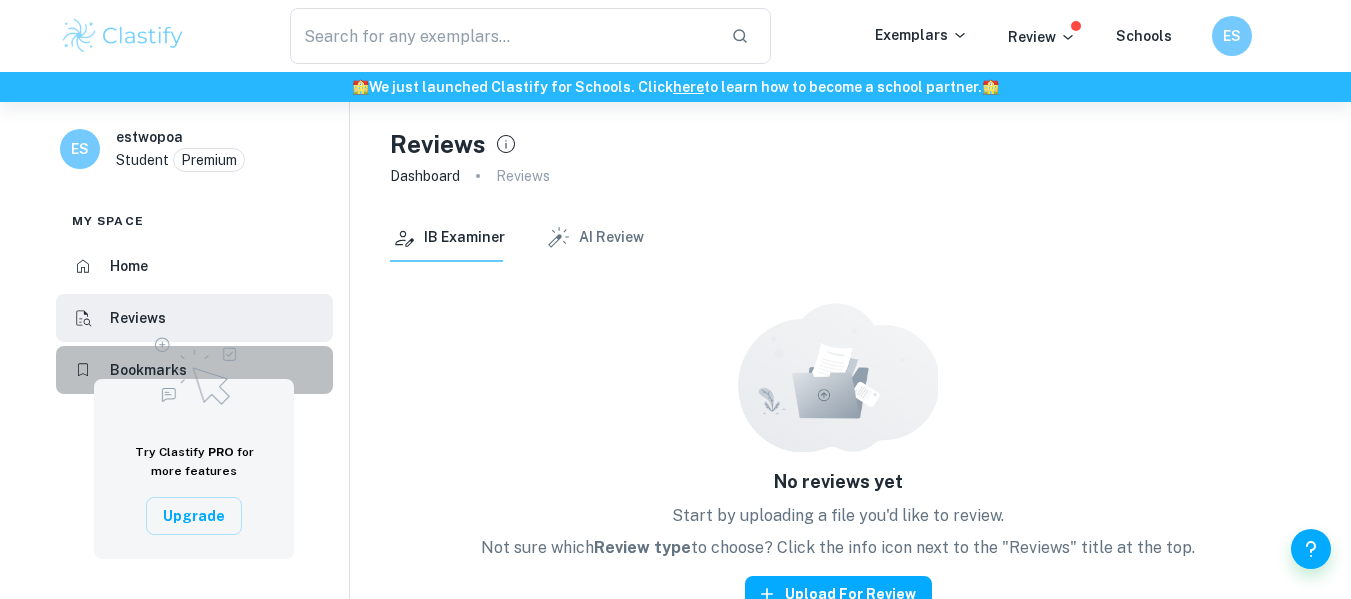 click on "Bookmarks" at bounding box center (148, 370) 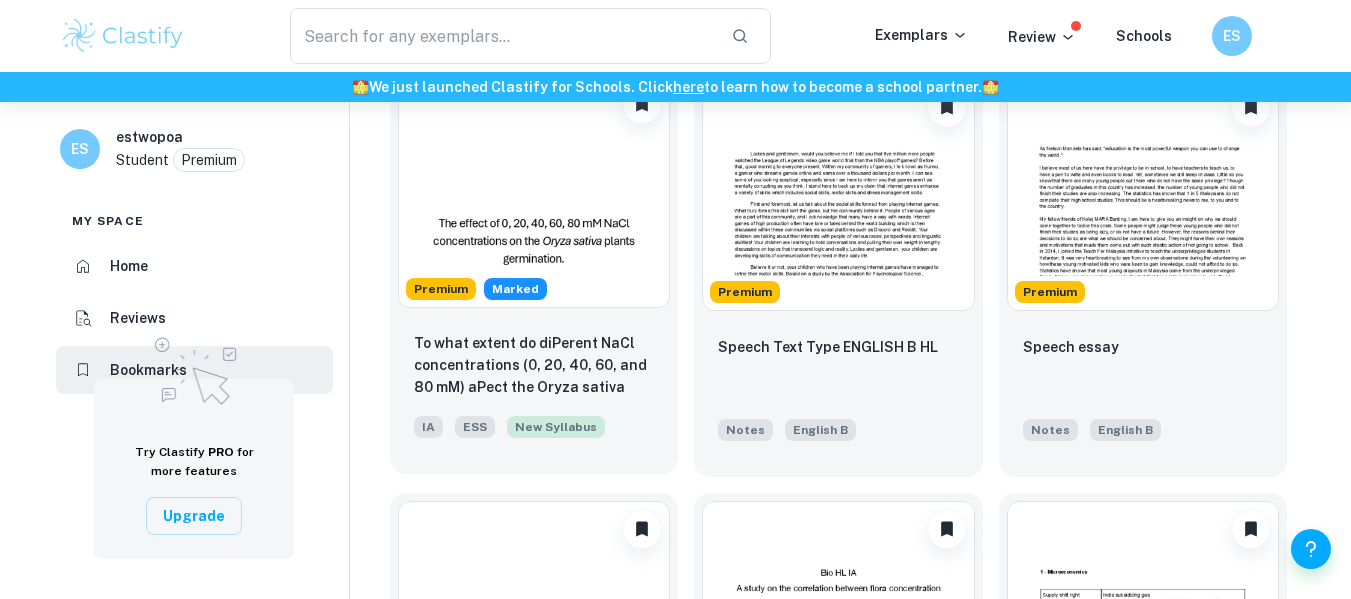 scroll, scrollTop: 145, scrollLeft: 0, axis: vertical 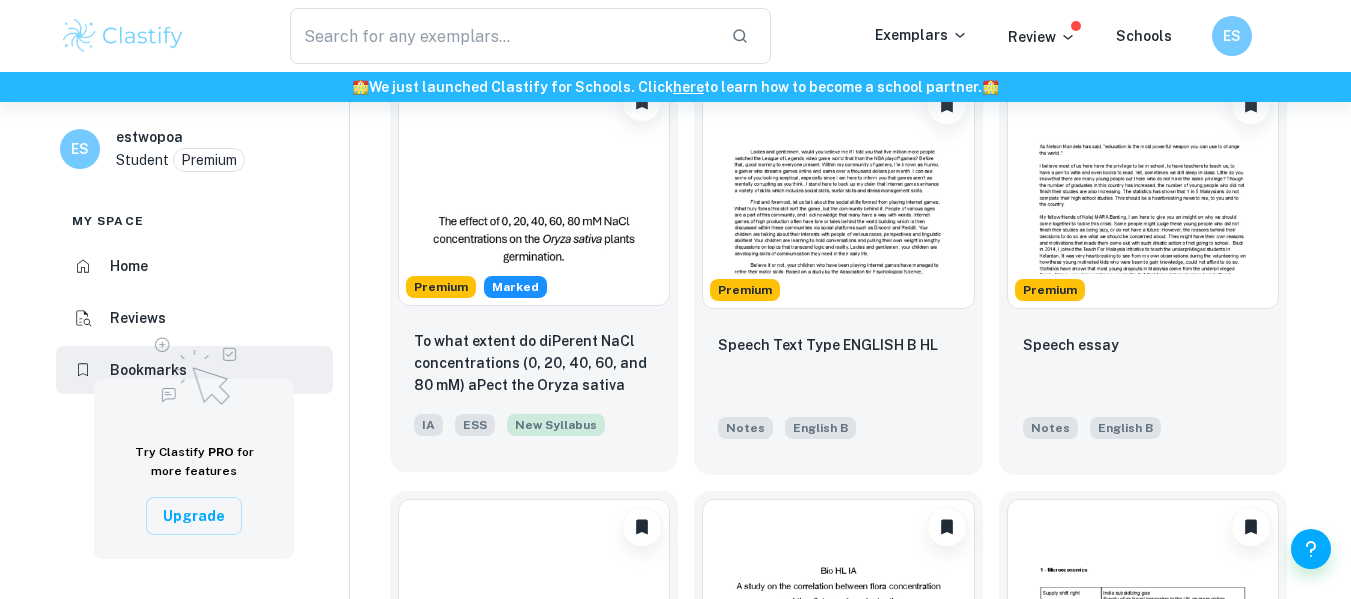 click at bounding box center (534, 190) 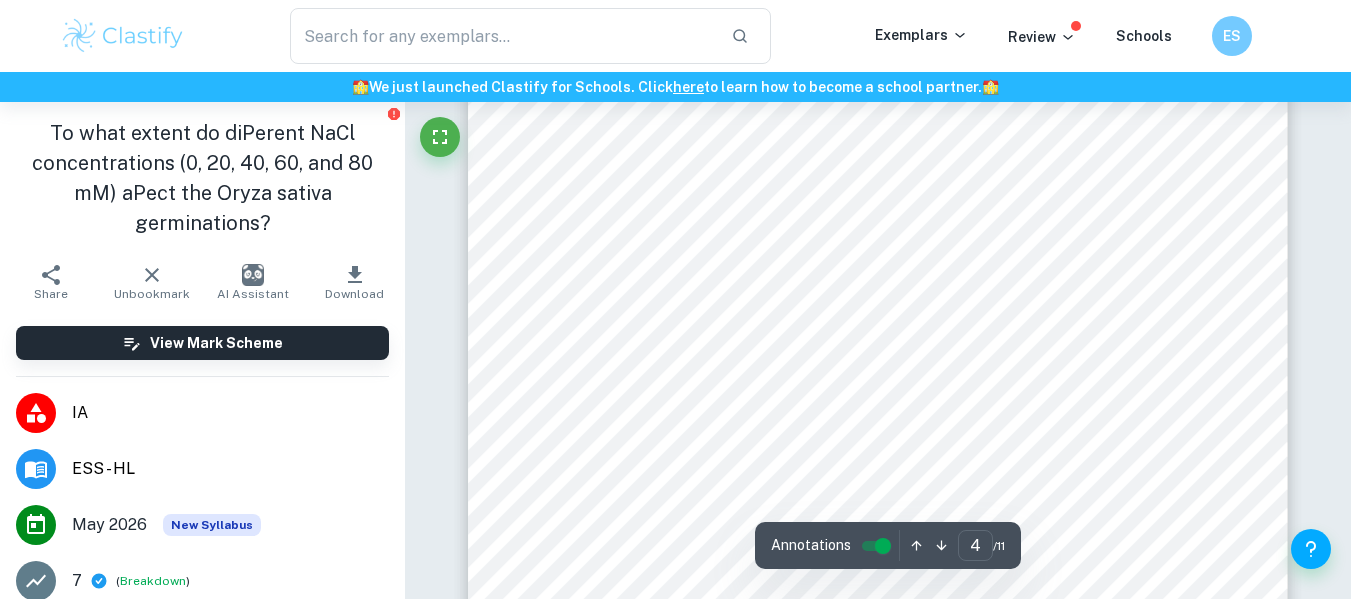 scroll, scrollTop: 4235, scrollLeft: 0, axis: vertical 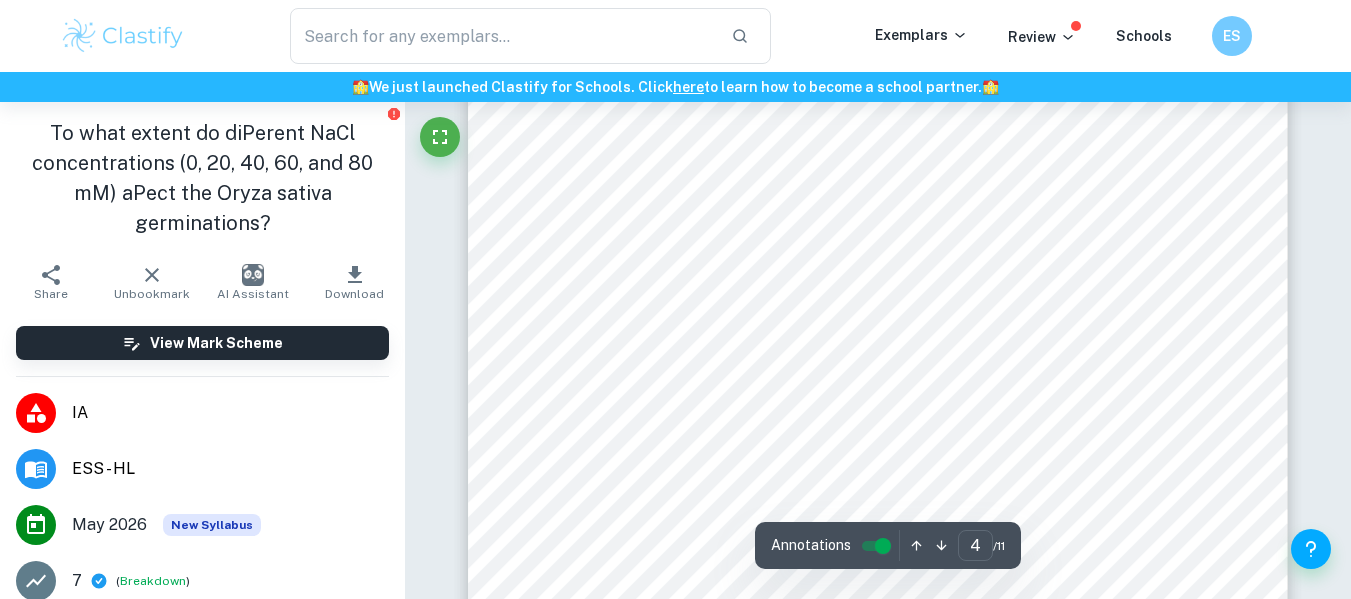 click on "[NUMBER] Variables: Independent variables: [NUMBER] NaCl concentrations, [NUMBER] mM, [NUMBER] mM, [NUMBER] mM, [NUMBER] mM, and [NUMBER] mM solutions were prepared. Dependent variables: The number of   Oryza sativa   seeds germinated after [NUMBER] days. Control variables: Name of the variable   Why it needs to be controlled?   How will it be controlled? The number of seeds The number of seeds needs to be controlled to reduce the potential disturbance due to the competition between the seeds. [NUMBER]   Oryza sativa   seeds will be placed in one petri dish. Germination period The number of seeds germinating varies daily, resulting in diPerent quantitative data collected daily. The number of seeds successfully germinated will be counted after [NUMBER] days. Pre-soaking of Oryza sativa The seeds might absorb diPerent amounts of water, which inûuences the results. The seeds will soak in [NUMBER] Liter of tap water for [NUMBER] hours before the experiment. Source of seeds   The type of   Oryza sativa   seeds might inûuence the process of germination. Used the same rice seeds o" at bounding box center [878, 106] 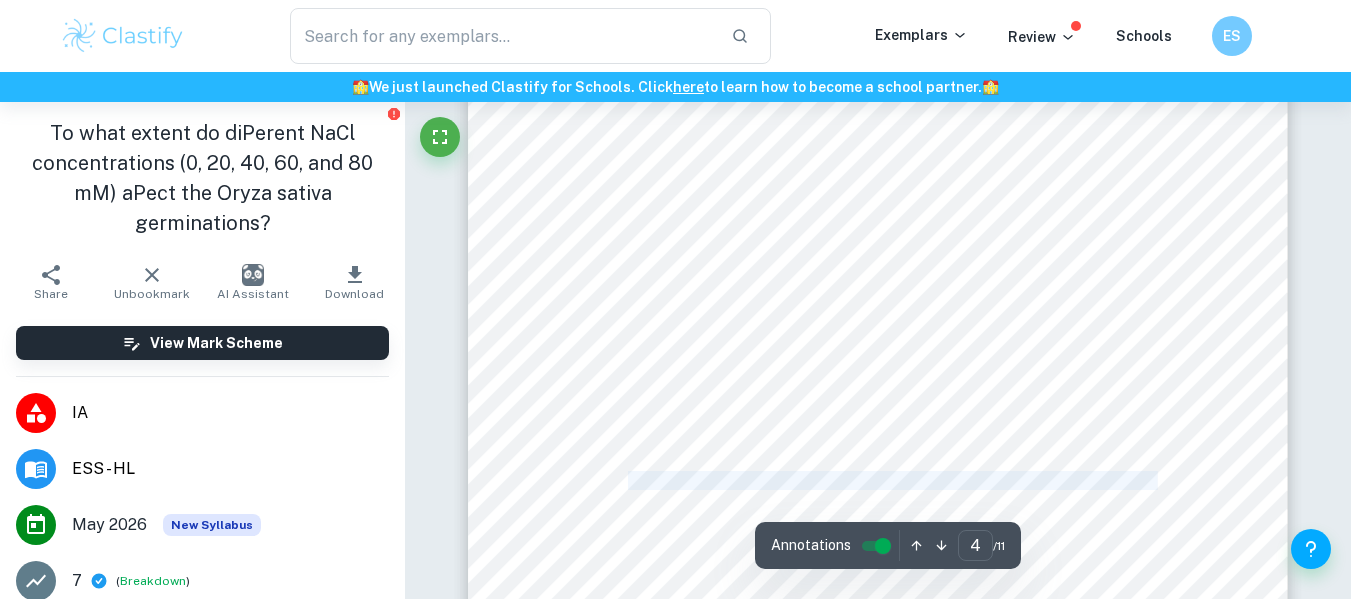 drag, startPoint x: 1158, startPoint y: 485, endPoint x: 632, endPoint y: 479, distance: 526.03424 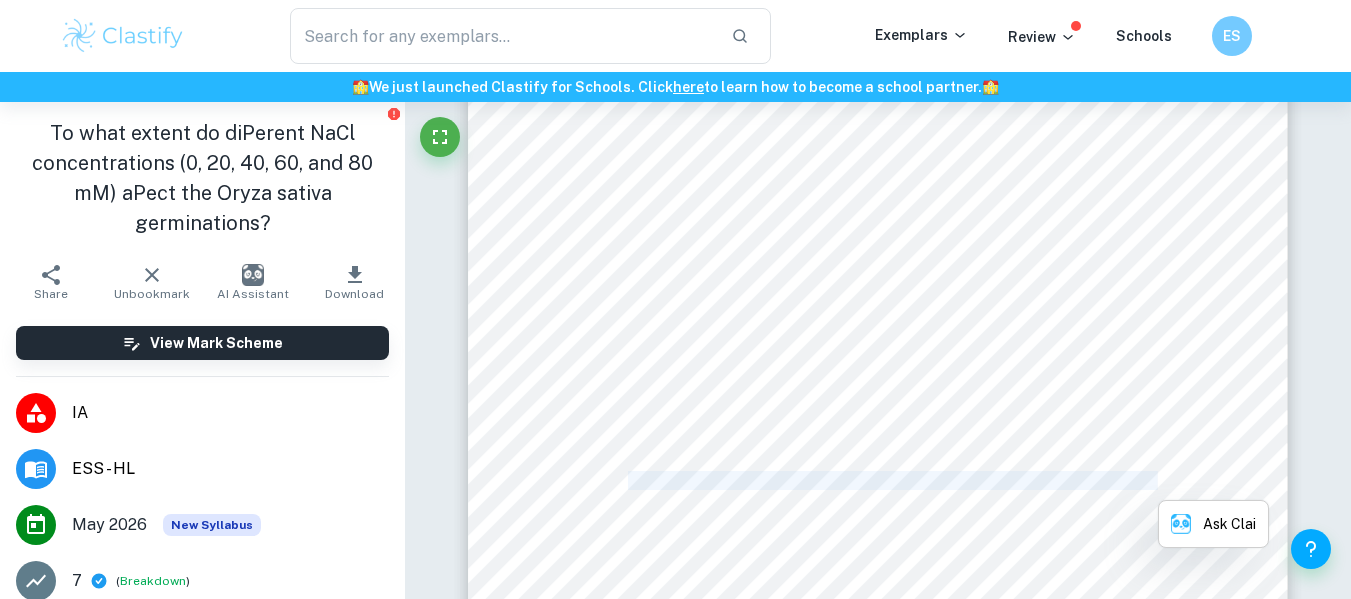 copy on "Controlled variables list, justiûcation of their control and method of control" 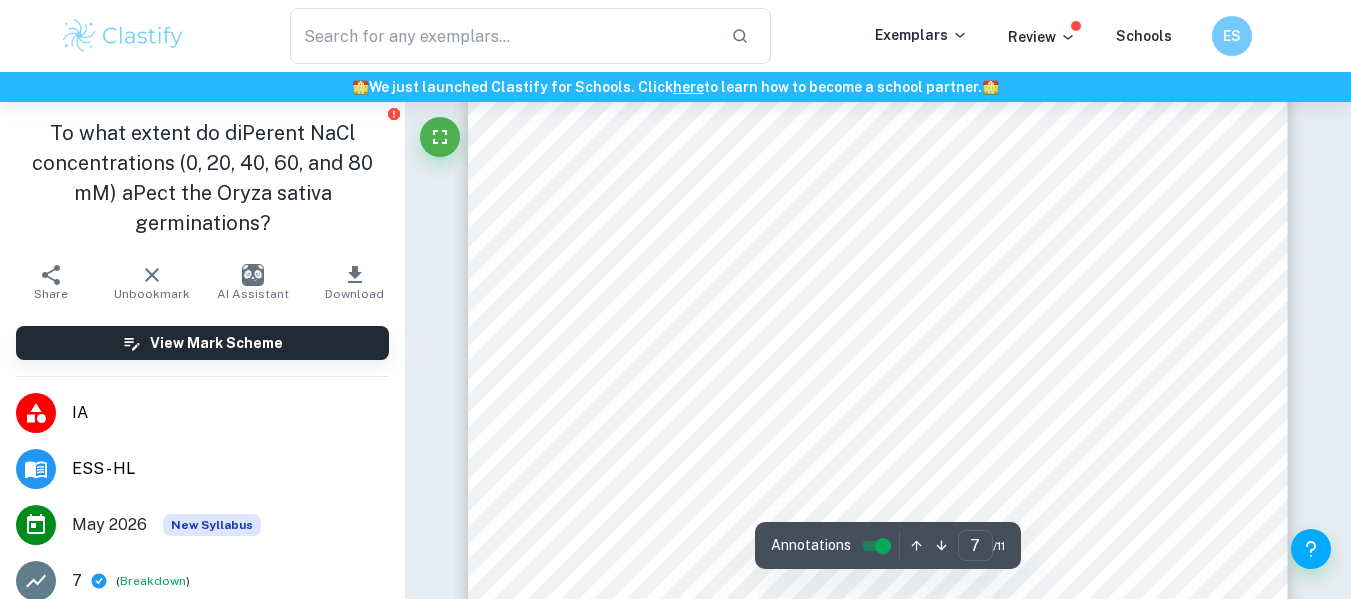 scroll, scrollTop: 7262, scrollLeft: 0, axis: vertical 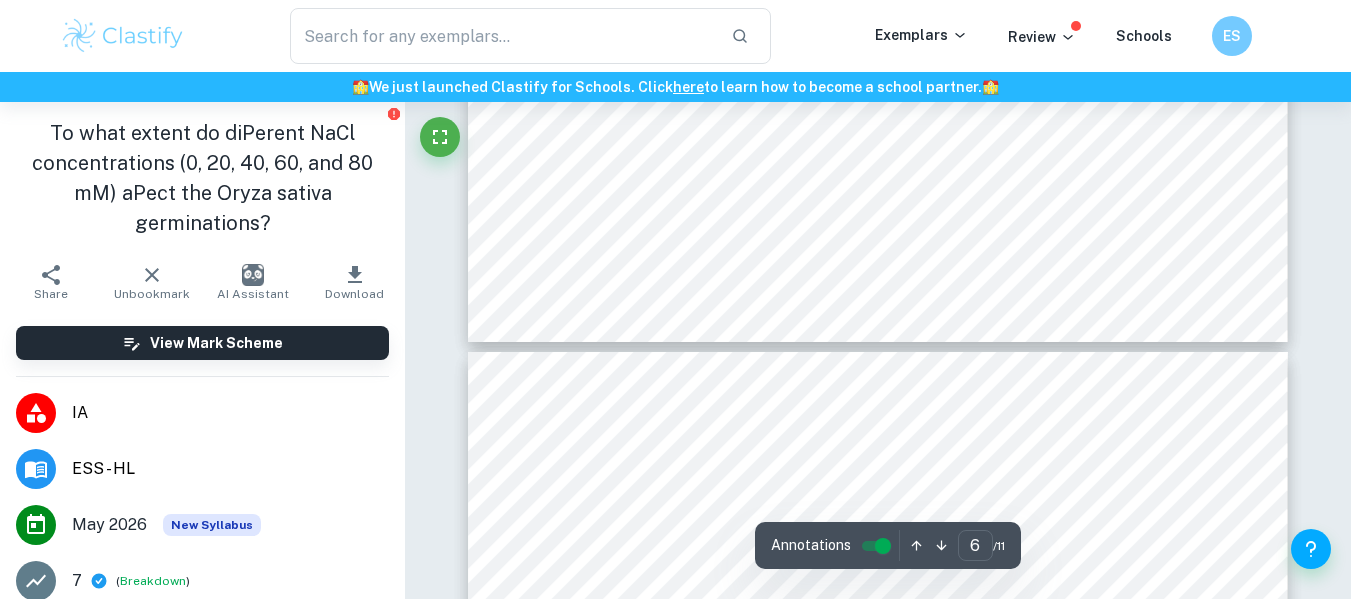 type on "7" 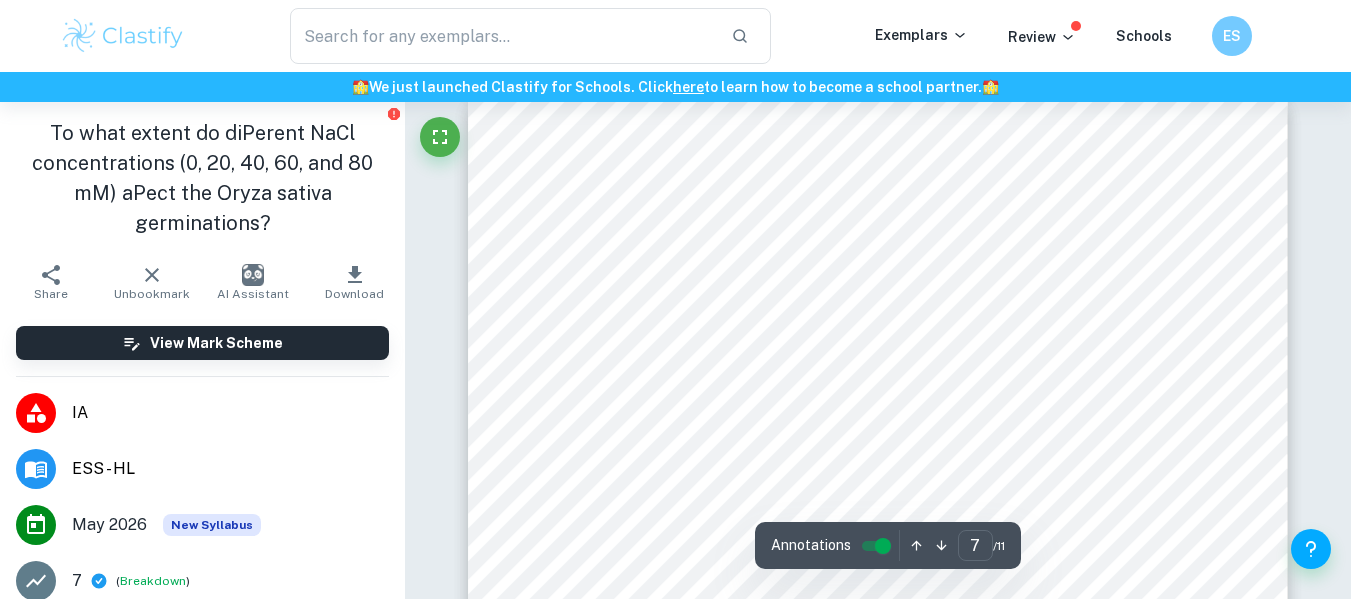 scroll, scrollTop: 7172, scrollLeft: 0, axis: vertical 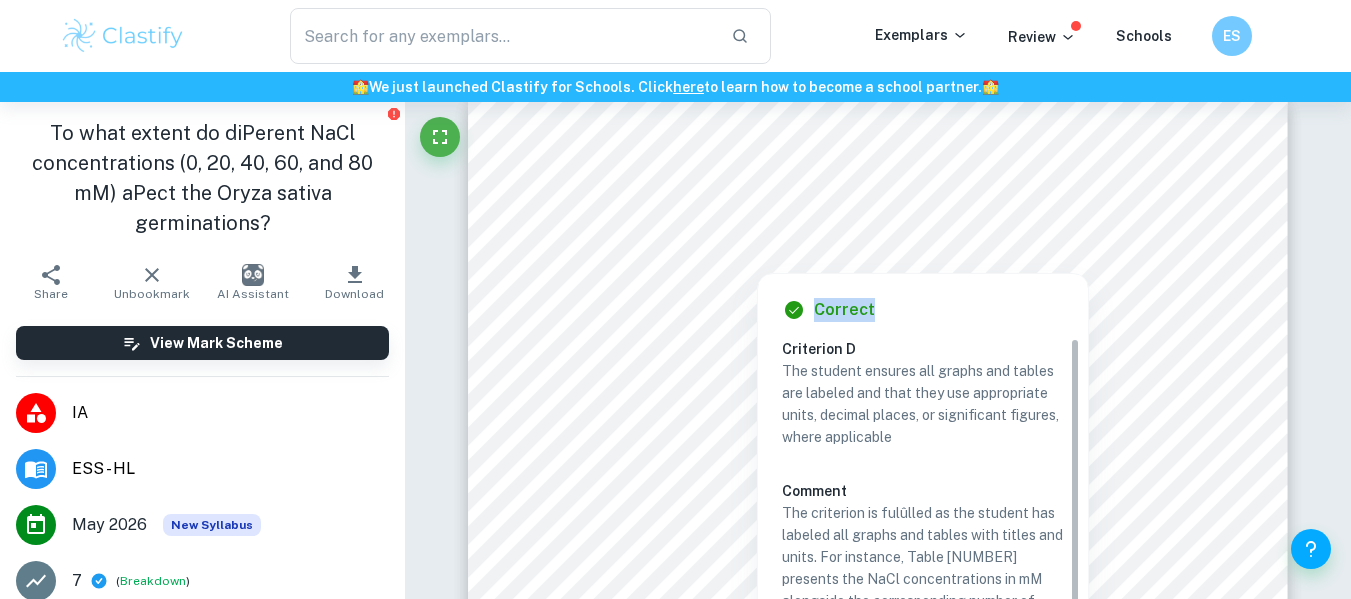 drag, startPoint x: 947, startPoint y: 263, endPoint x: 752, endPoint y: 259, distance: 195.04102 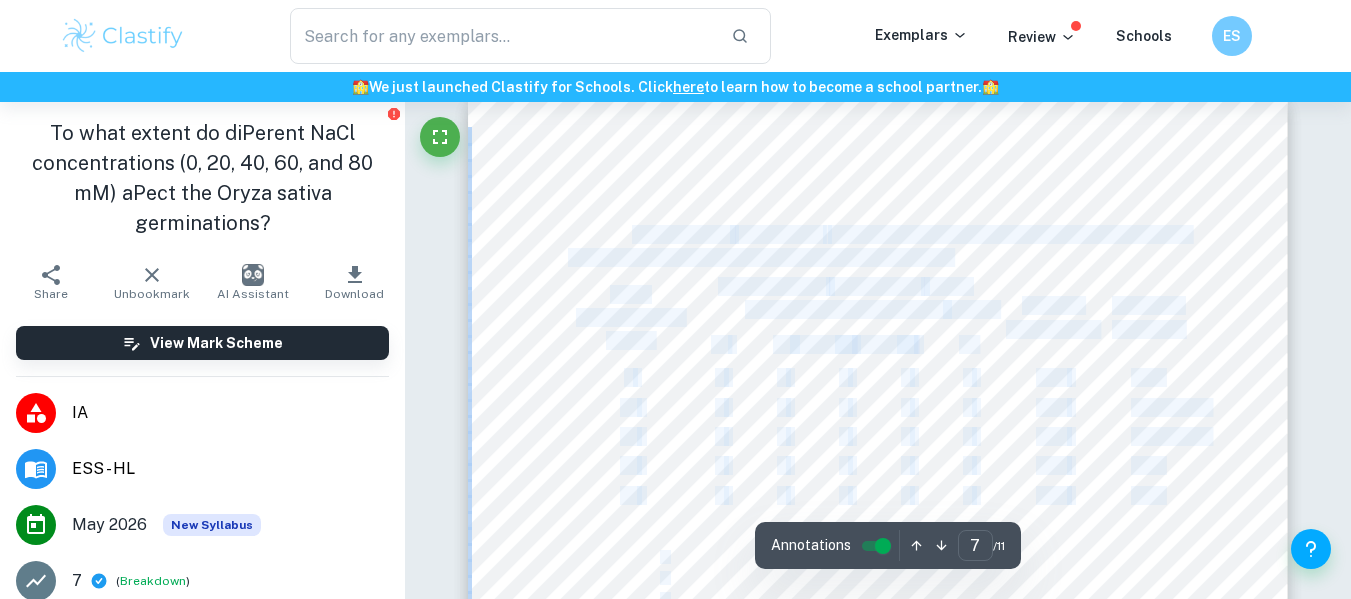 drag, startPoint x: 752, startPoint y: 183, endPoint x: 631, endPoint y: 235, distance: 131.70042 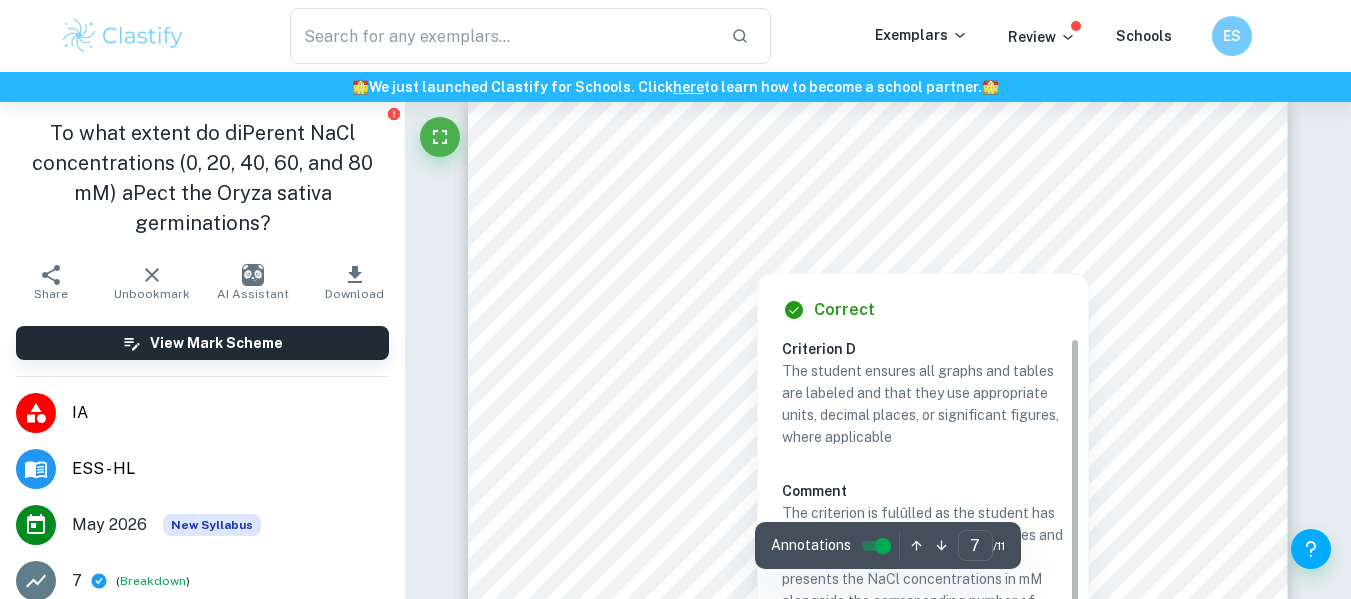 drag, startPoint x: 631, startPoint y: 235, endPoint x: 923, endPoint y: 140, distance: 307.06512 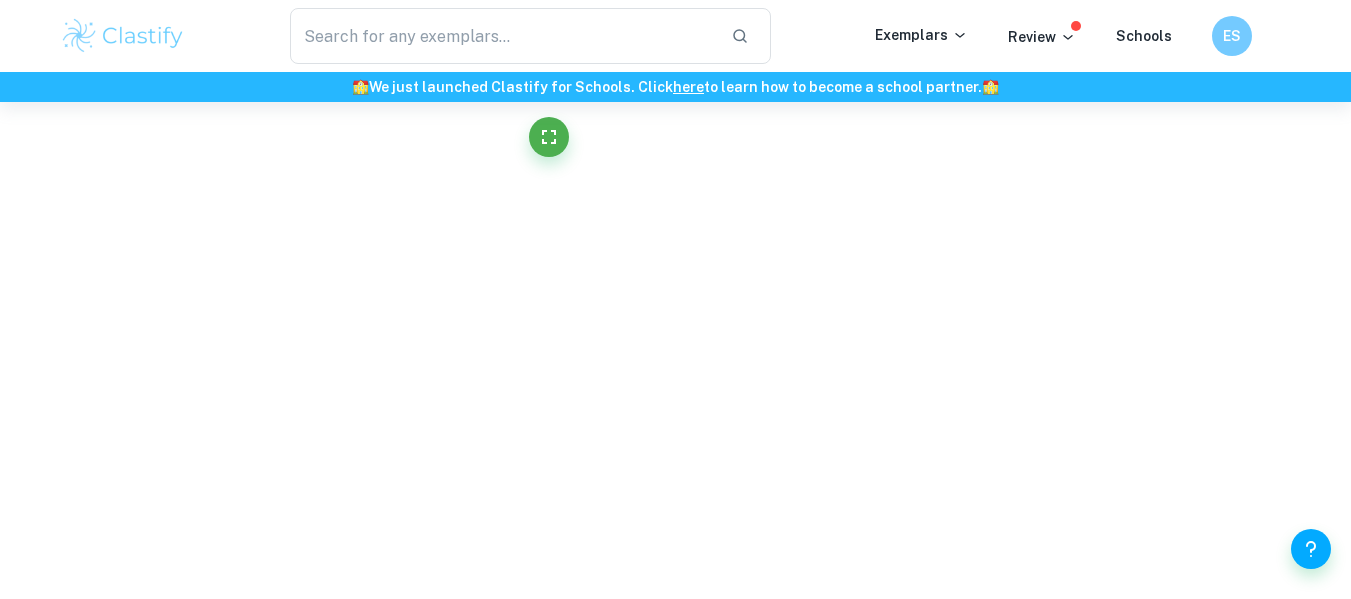 scroll, scrollTop: 2358, scrollLeft: 0, axis: vertical 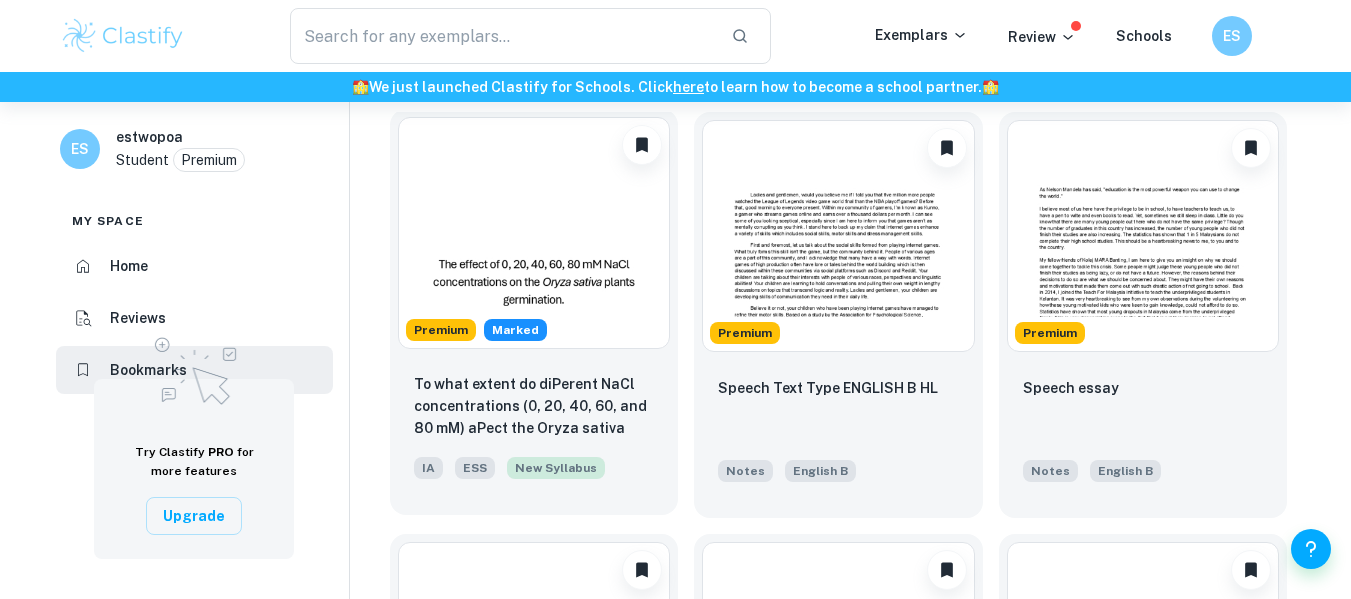 click on "Premium Marked" at bounding box center (534, 233) 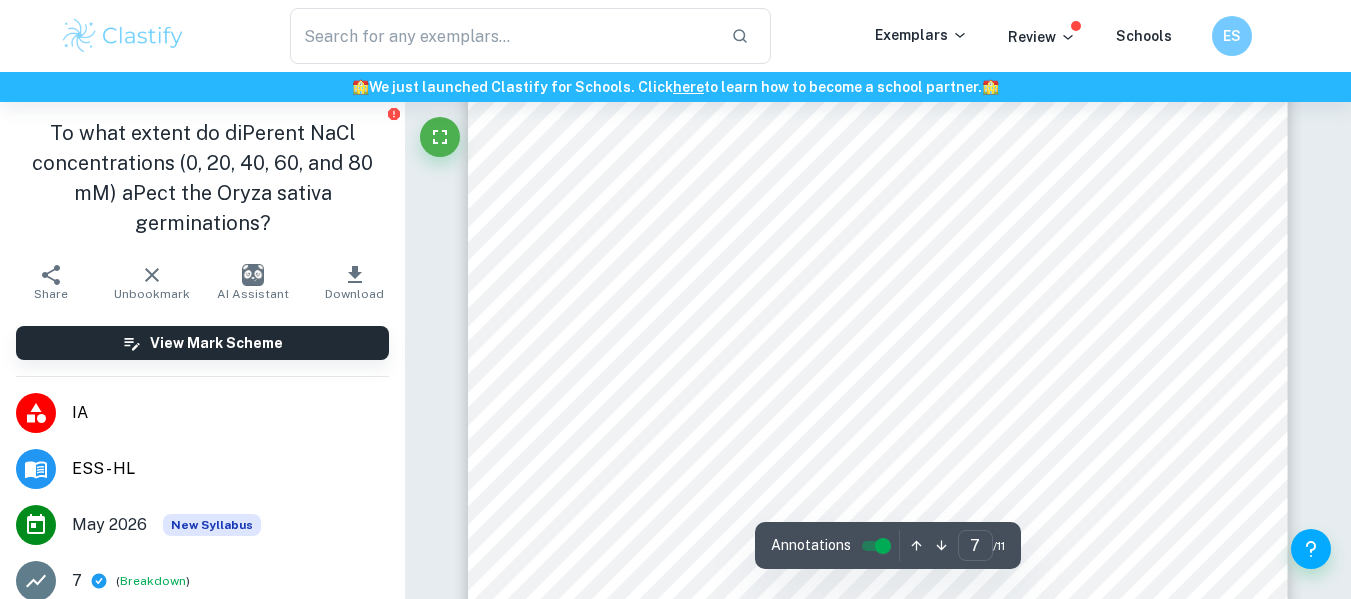 scroll, scrollTop: 7688, scrollLeft: 0, axis: vertical 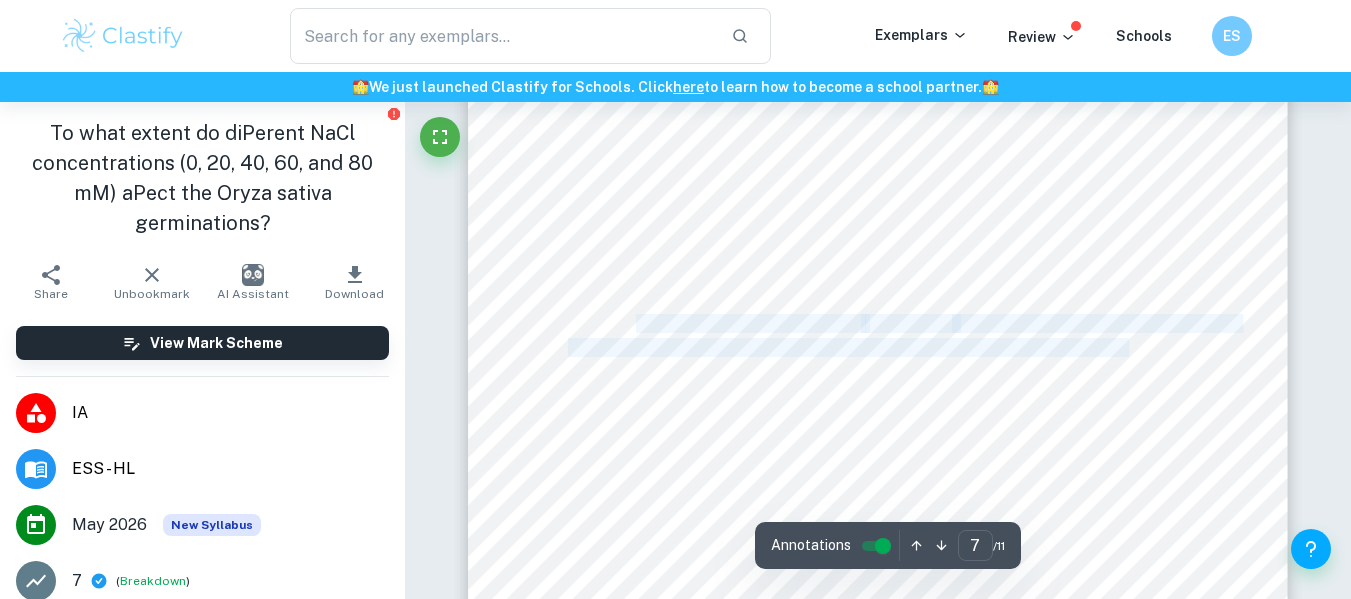 drag, startPoint x: 1131, startPoint y: 353, endPoint x: 637, endPoint y: 328, distance: 494.63217 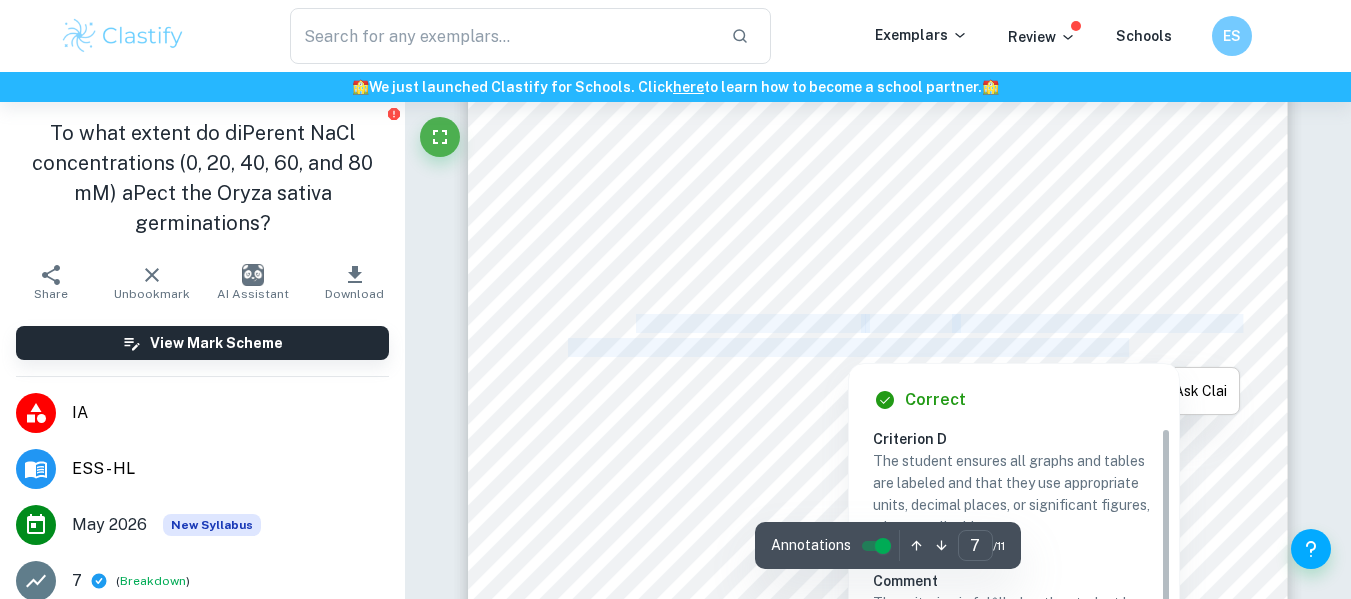 copy on "The average germination rate of   Oryza sativa   after four days. The graph shows that the higher the NaCl concentrations will reduce the number of germinations" 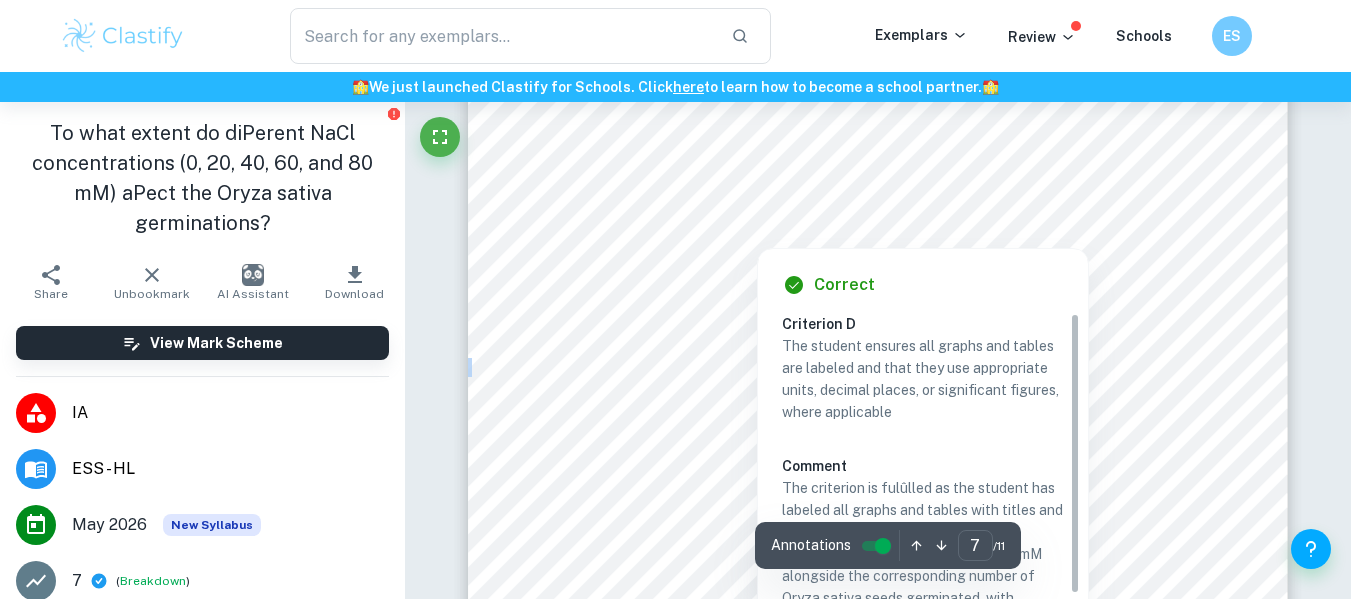 scroll, scrollTop: 7195, scrollLeft: 0, axis: vertical 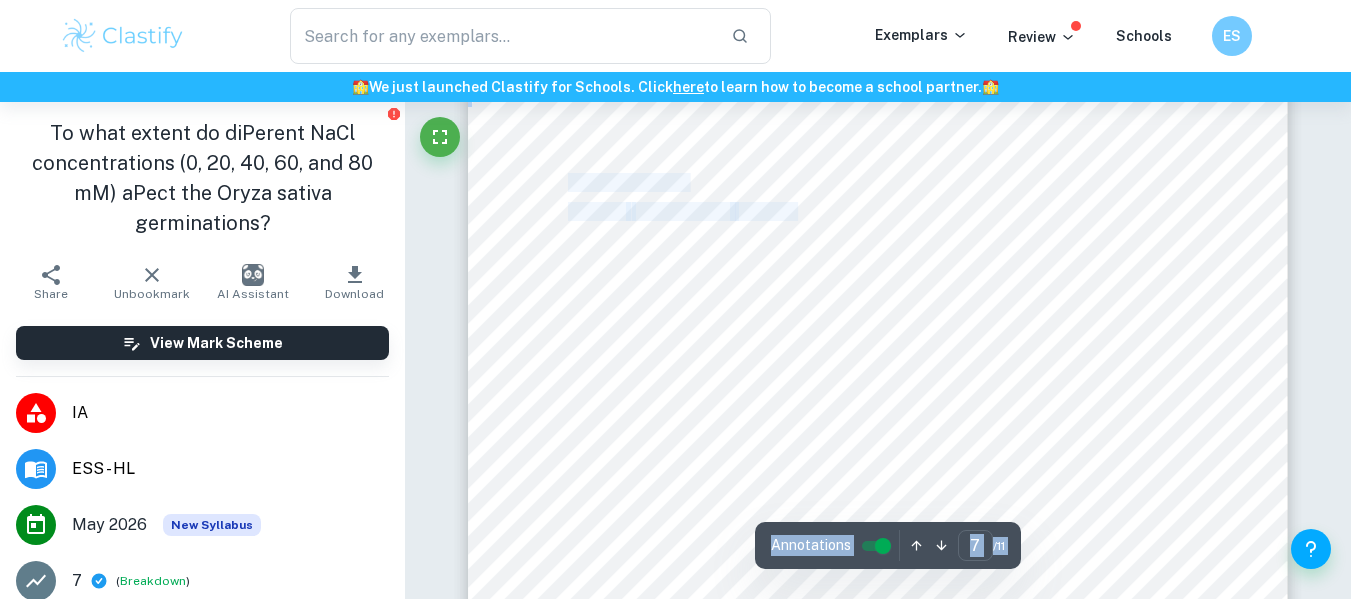 drag, startPoint x: 945, startPoint y: 241, endPoint x: 794, endPoint y: 217, distance: 152.89539 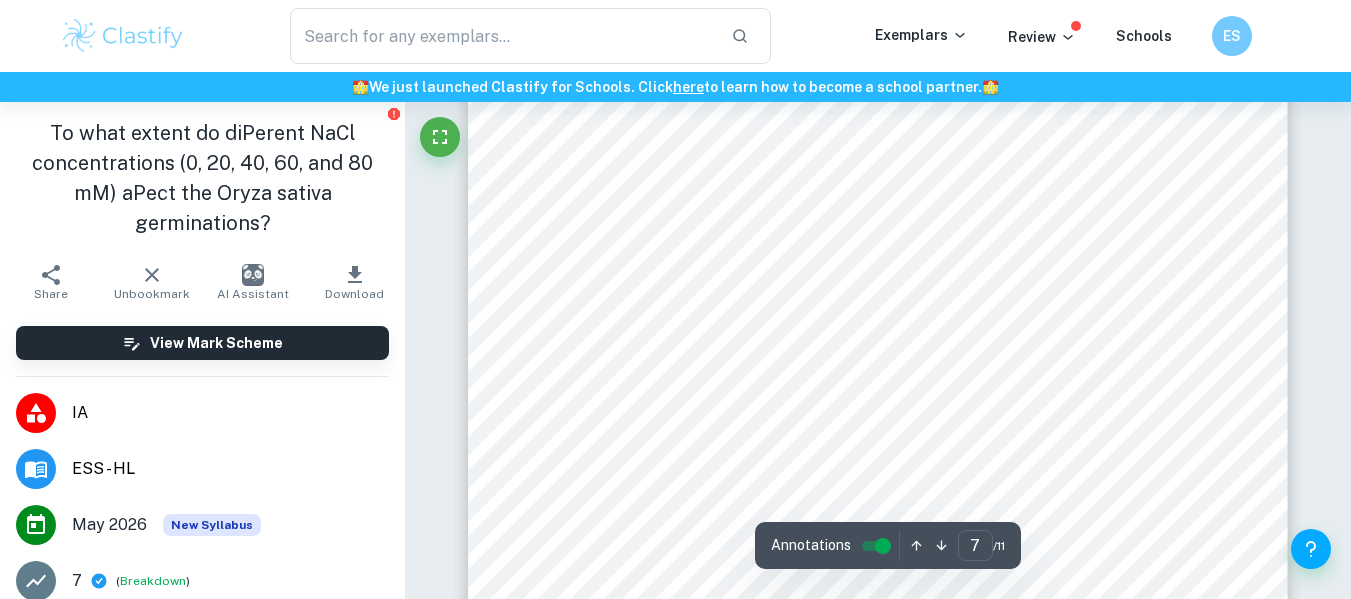 click on "🏫  We just launched Clastify for Schools. Click  here  to learn how to become a school partner.  🏫" at bounding box center [675, 87] 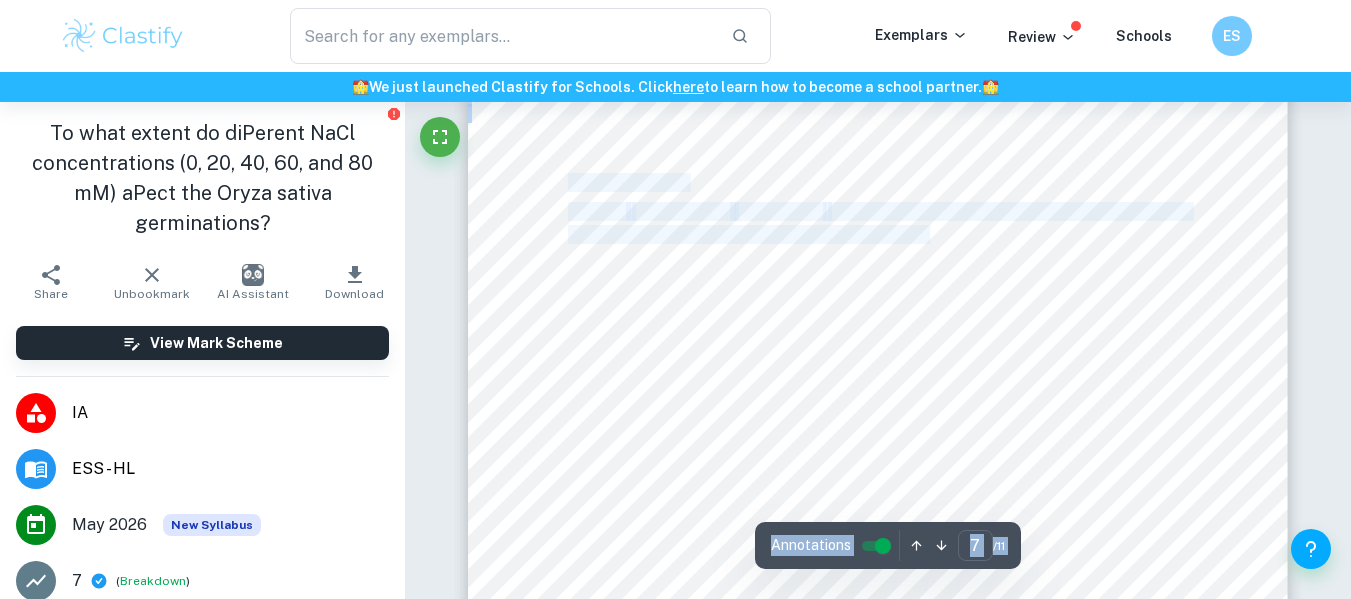 drag, startPoint x: 635, startPoint y: 211, endPoint x: 928, endPoint y: 231, distance: 293.6818 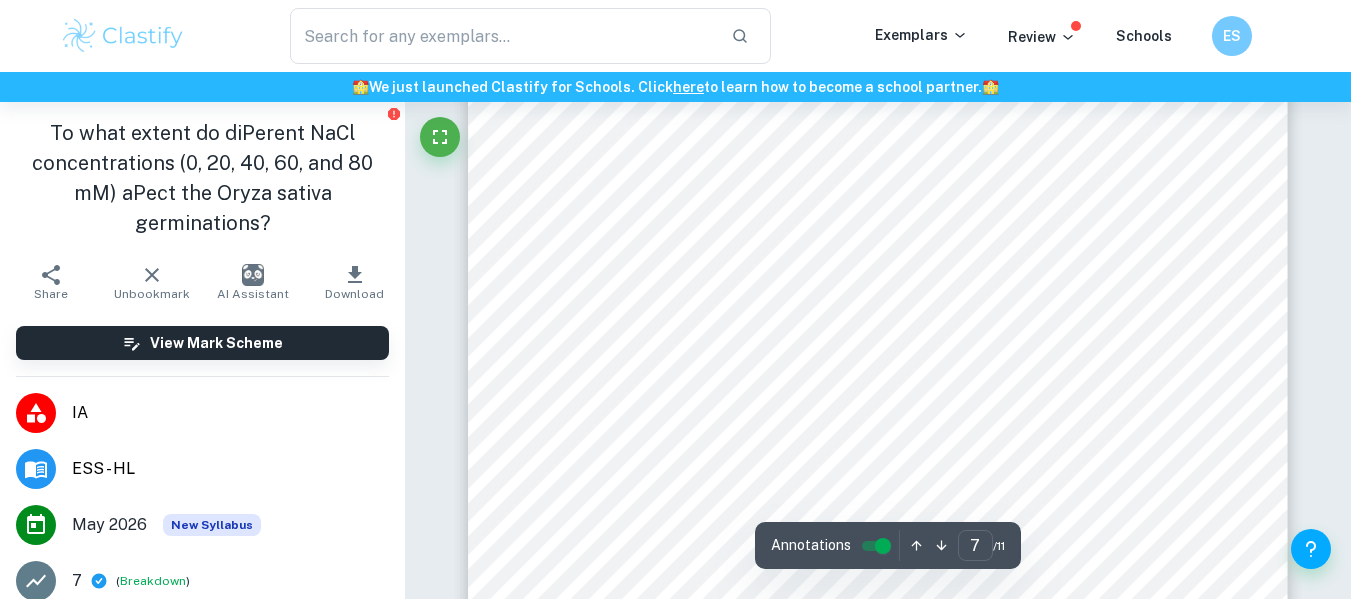 click on "Oryza sativa seeds germinated after four days Average germination Standard deviation T1 T2 T3 T4 T5 0 6 8 8 4 7 6.60 1.67 20 8 6 3 5 5 5.00 1.22 40 4 4 3 3 3 3.40 1.22 60 1 0 1 1 1 0.80 0.45 80 0 0 0 1 1 0.40 0.55 Graph 1. The average germination rate of Oryza sativa after four days. The graph shows that the higher the NaCl concentrations will reduce the number of germinations. Data Analysis One-Way ANOVA results: Source of Variation SS df MS F p-value F-crit Between groups 149.84 4 37.46 27.14492754 0.000000078 2.866 Within Groups 27.6 20 1.38 Total 177.44 24 Table 3. One-way ANOVA test results. -2 -1 0 1 2 3 4 5 6 7 8 9 0 mM 20 mM 40 mM 60mM 80 mM average germination" at bounding box center (878, 653) 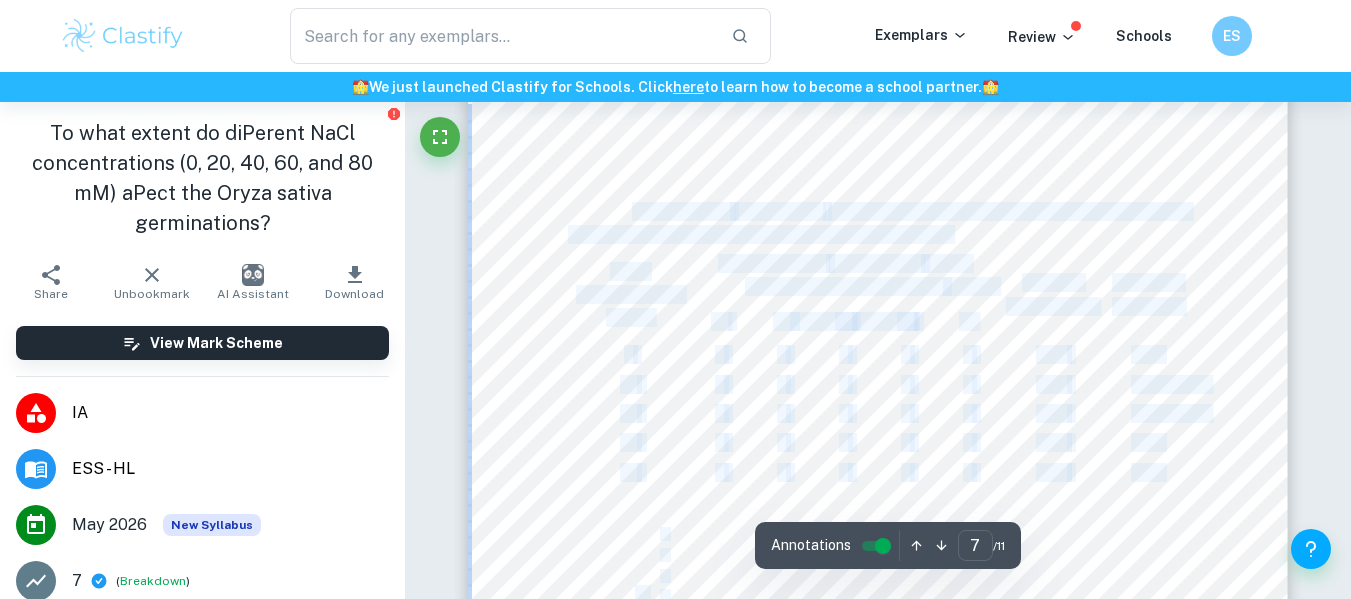 drag, startPoint x: 951, startPoint y: 238, endPoint x: 632, endPoint y: 214, distance: 319.90155 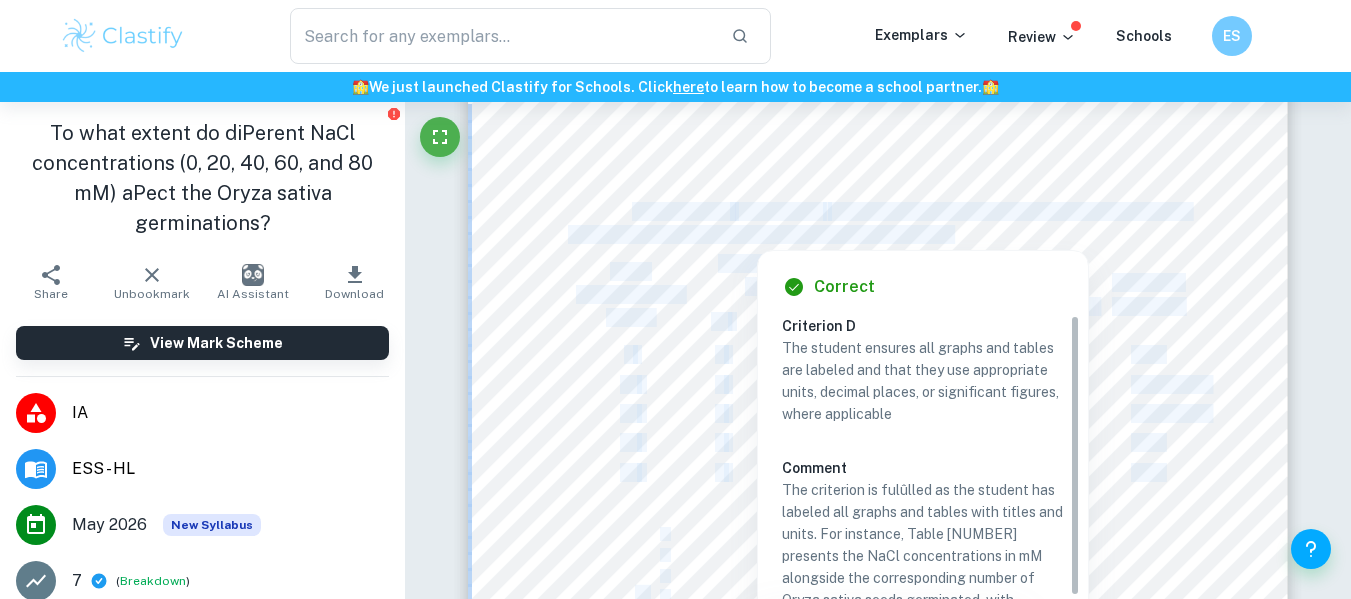 copy on "The results of   Oryza sativa   seeds that successfully germinated out of the ten seeds in each petri dish were recorded after [NUMBER] days. NaCl concentration in mM The number of   Oryza sativa   seeds germinated after [NUMBER] days   Average germination Standard deviation T1   T2   T3   T4   T5 [NUMBER]   [NUMBER]   [NUMBER]   [NUMBER]   [NUMBER]   [NUMBER]   [NUMBER]   [NUMBER] [NUMBER]   [NUMBER]   [NUMBER]   [NUMBER]   [NUMBER]   [NUMBER]   [NUMBER]   [NUMBER] [NUMBER]   [NUMBER]   [NUMBER]   [NUMBER]   [NUMBER]   [NUMBER]   [NUMBER]   [NUMBER] [NUMBER]   [NUMBER]   [NUMBER]   [NUMBER]   [NUMBER]   [NUMBER]   [NUMBER]   [NUMBER] Graph 1.   The average germination rate of   Oryza sativa   after [NUMBER] days. The graph shows that the higher the NaCl concentrations will reduce the number of germinations. Data Analysis One-Way ANOVA results: Source of Variation   SS   df   MS   F   p-value   F-crit Between groups   [NUMBER]   [NUMBER]   [NUMBER]   [NUMBER]   [NUMBER]   [NUMBER] Within Groups   [NUMBER]   [NUMBER]   [NUMBER] Total   [NUMBER]   [NUMBER] Table [NUMBER].   One-way ANOVA test results. [NUMBER] [NUMBER] [NUMBER] [NUMBER] [NUMBER] [NUMBER] [NUMBER] [NUMBER] [NUMBER] [NUMBER] mM   [NUMBER] mM   [NUMBER] mM   [NUMBER]mM   [NUMBER] mM average germination NaCl concentrations" 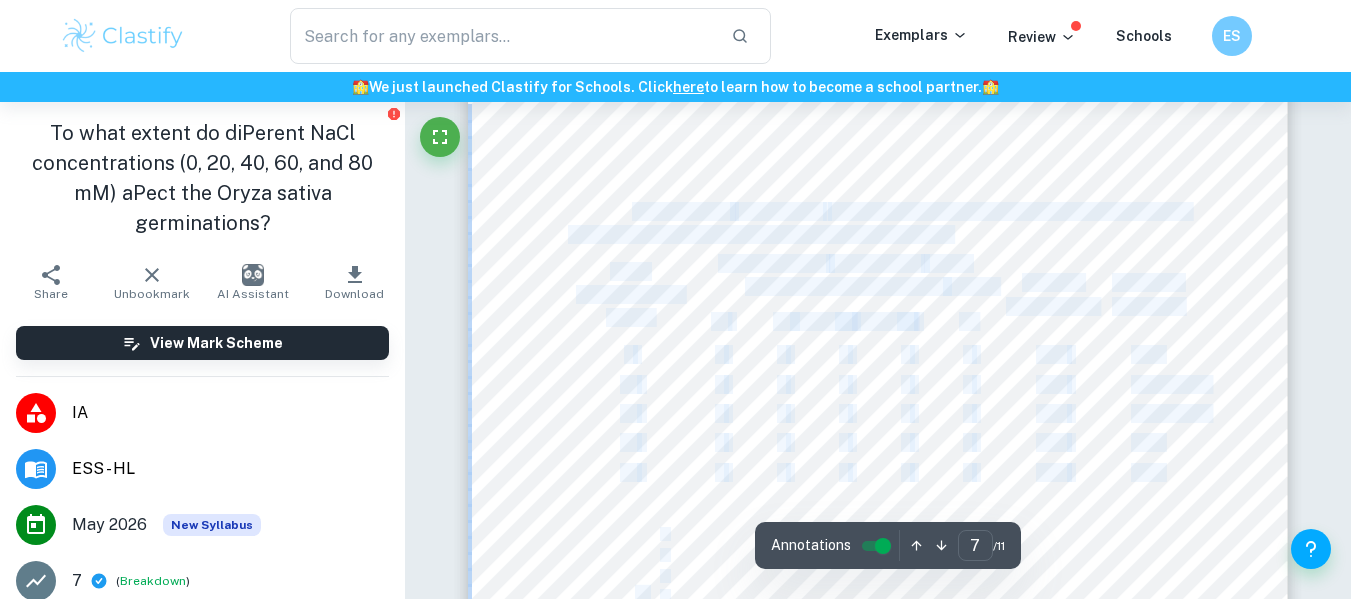 click on "Oryza sativa seeds germinated after four days Average germination Standard deviation T1 T2 T3 T4 T5 0 6 8 8 4 7 6.60 1.67 20 8 6 3 5 5 5.00 1.22 40 4 4 3 3 3 3.40 1.22 60 1 0 1 1 1 0.80 0.45 80 0 0 0 1 1 0.40 0.55 Graph 1. The average germination rate of Oryza sativa after four days. The graph shows that the higher the NaCl concentrations will reduce the number of germinations. Data Analysis One-Way ANOVA results: Source of Variation SS df MS F p-value F-crit Between groups 149.84 4 37.46 27.14492754 0.000000078 2.866 Within Groups 27.6 20 1.38 Total 177.44 24 Table 3. One-way ANOVA test results. -2 -1 0 1 2 3 4 5 6 7 8 9 0 mM 20 mM 40 mM 60mM 80 mM average germination" at bounding box center [878, 653] 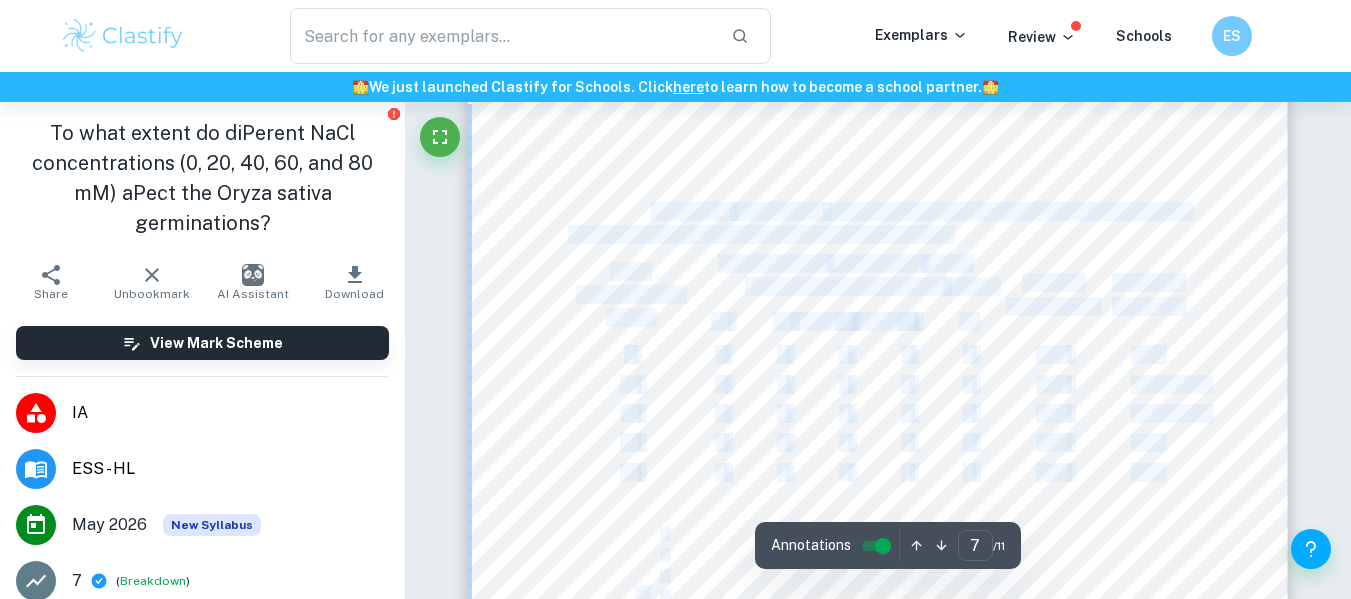 drag, startPoint x: 964, startPoint y: 238, endPoint x: 648, endPoint y: 215, distance: 316.8359 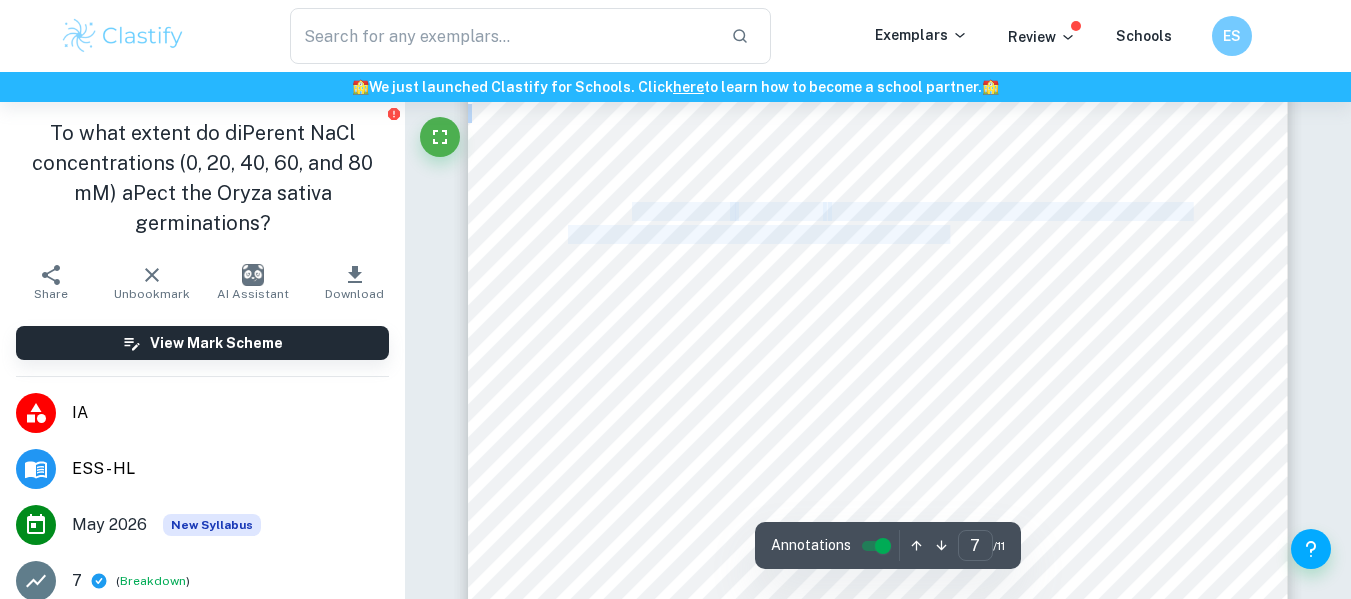drag, startPoint x: 949, startPoint y: 239, endPoint x: 635, endPoint y: 216, distance: 314.84122 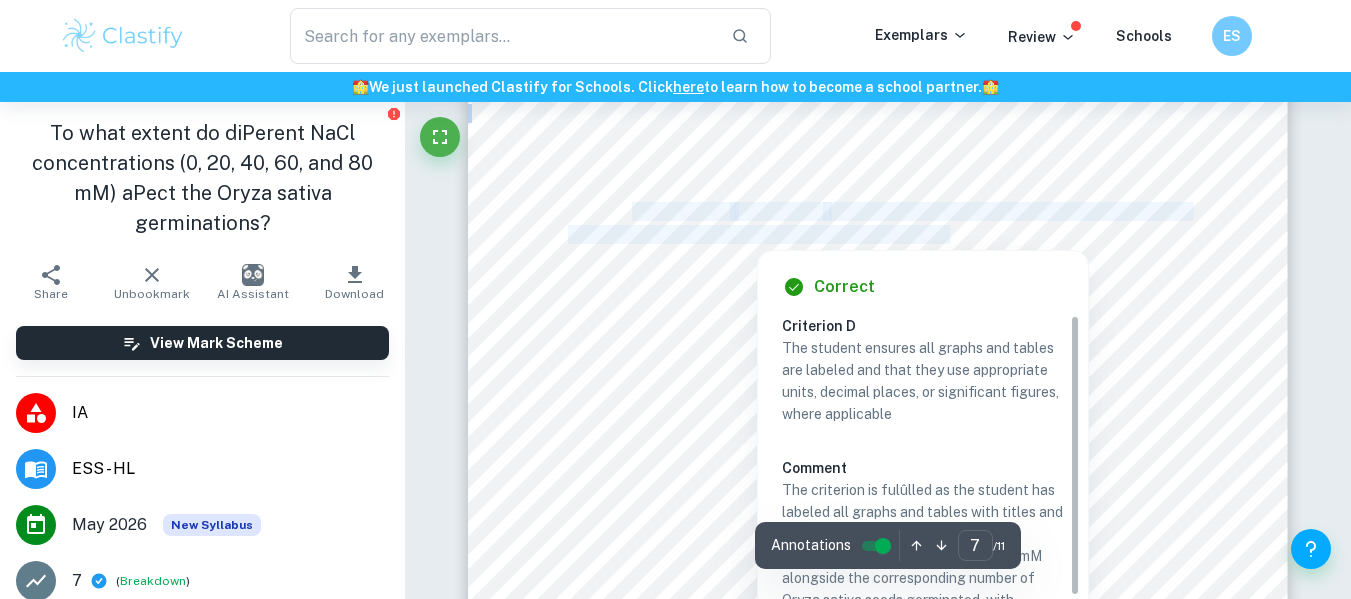 copy on "The results of   Oryza sativa   seeds that successfully germinated out of the ten seeds in each petri dish were recorded after [NUMBER] days." 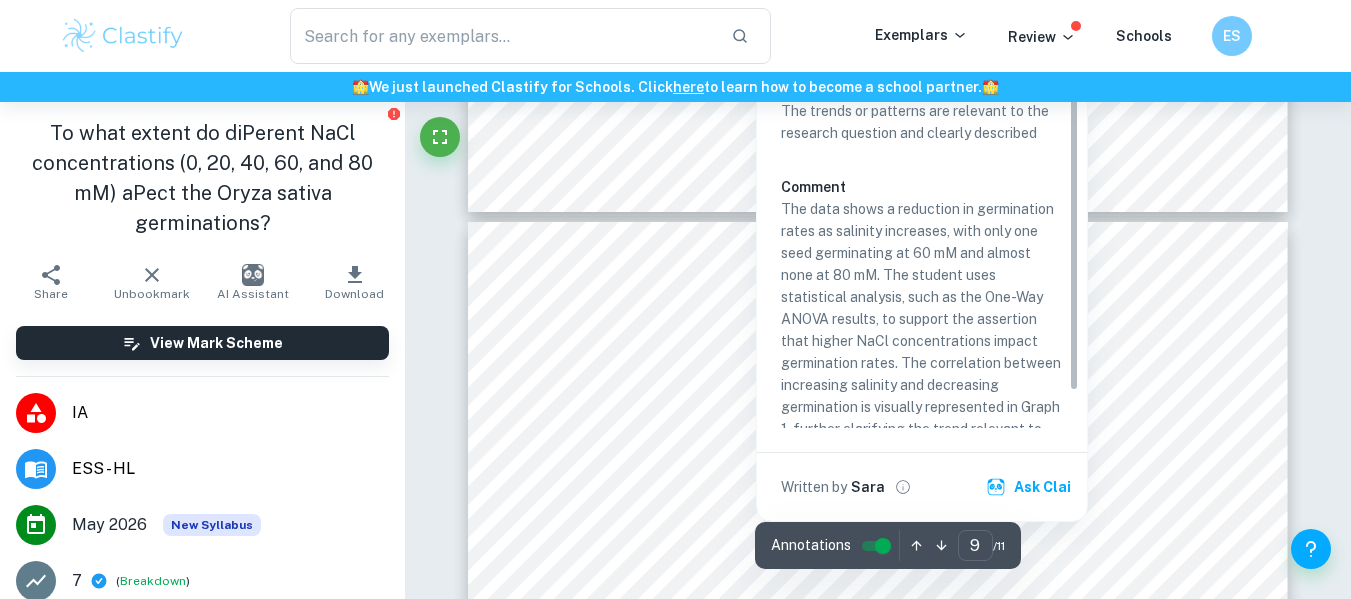 scroll, scrollTop: 9547, scrollLeft: 0, axis: vertical 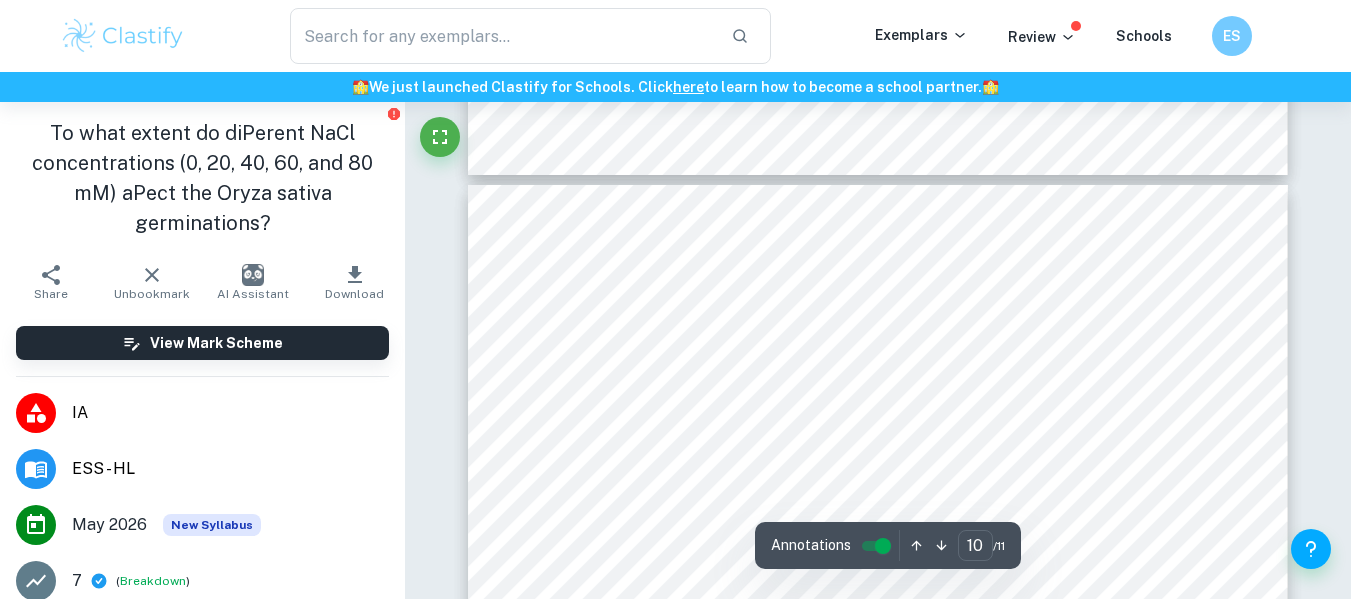 type on "11" 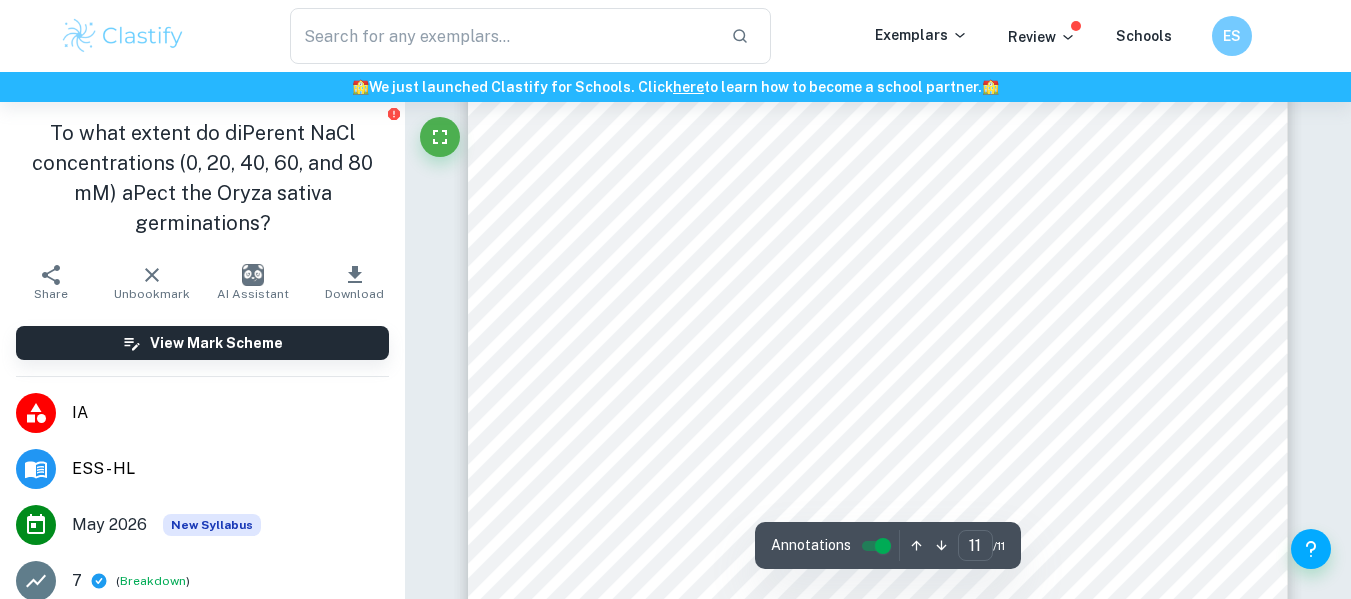 scroll, scrollTop: 12525, scrollLeft: 0, axis: vertical 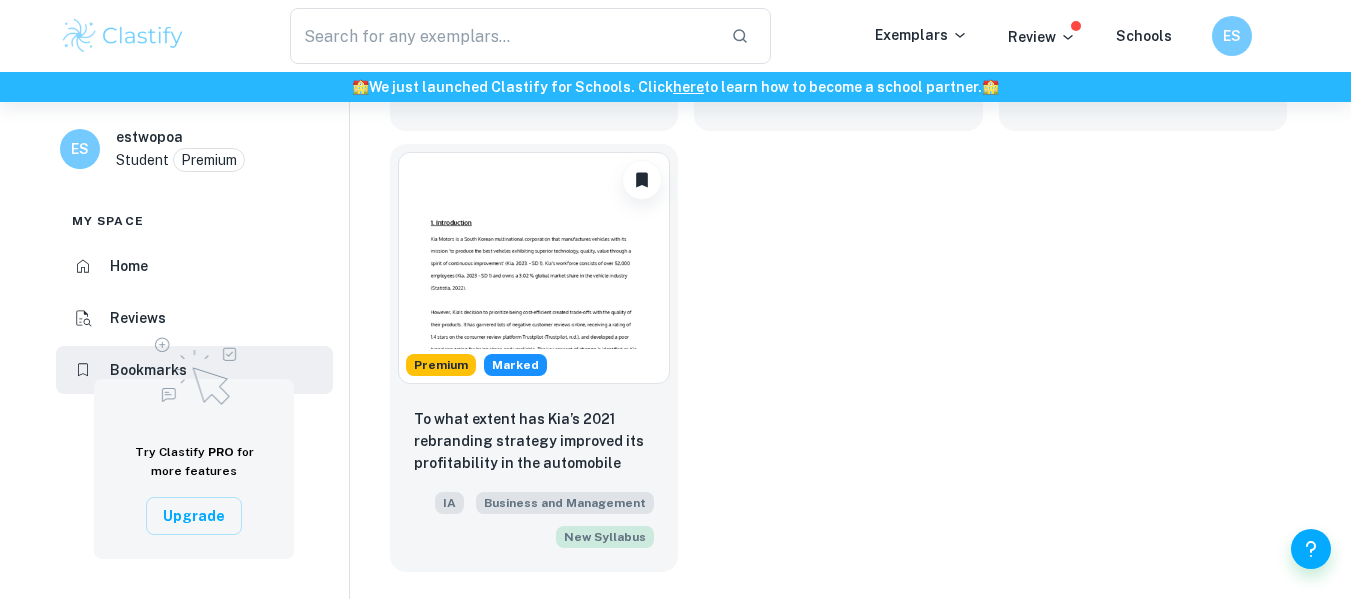 click at bounding box center [534, 268] 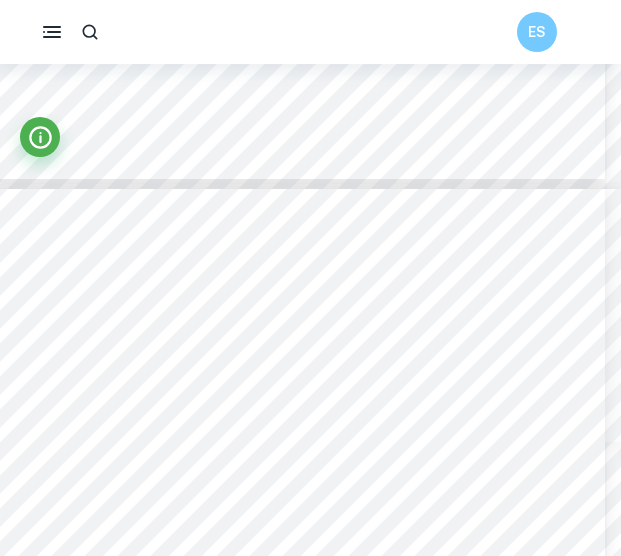 scroll, scrollTop: 14530, scrollLeft: 14, axis: both 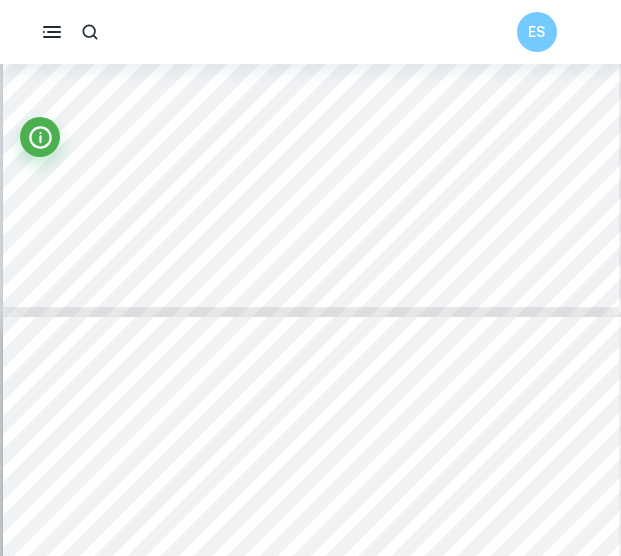 type on "6" 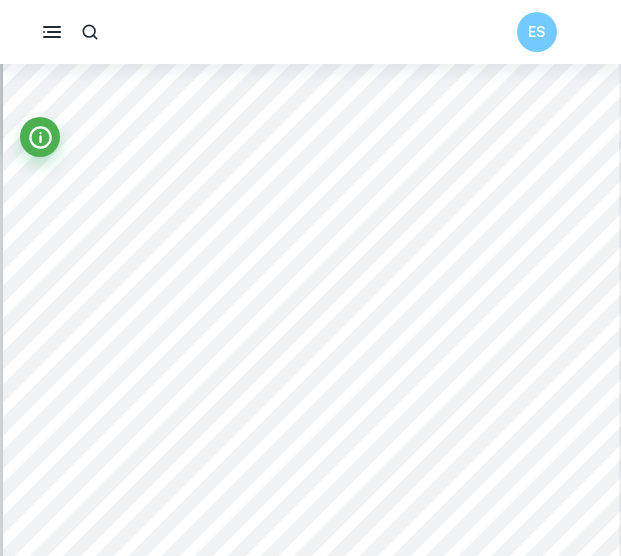 scroll, scrollTop: 4359, scrollLeft: 0, axis: vertical 